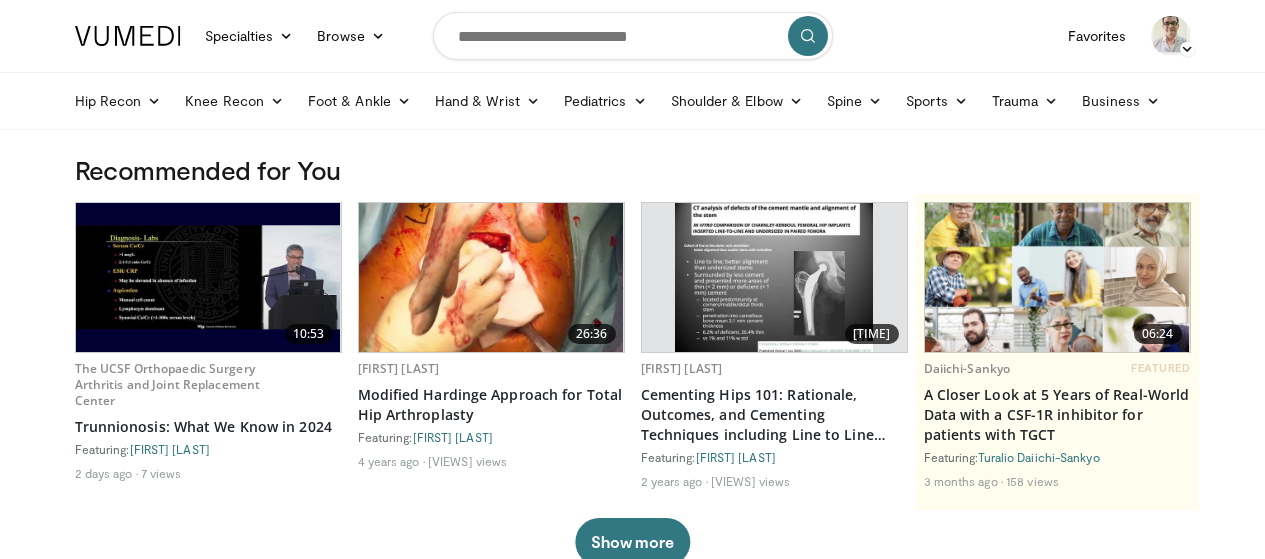 scroll, scrollTop: 0, scrollLeft: 0, axis: both 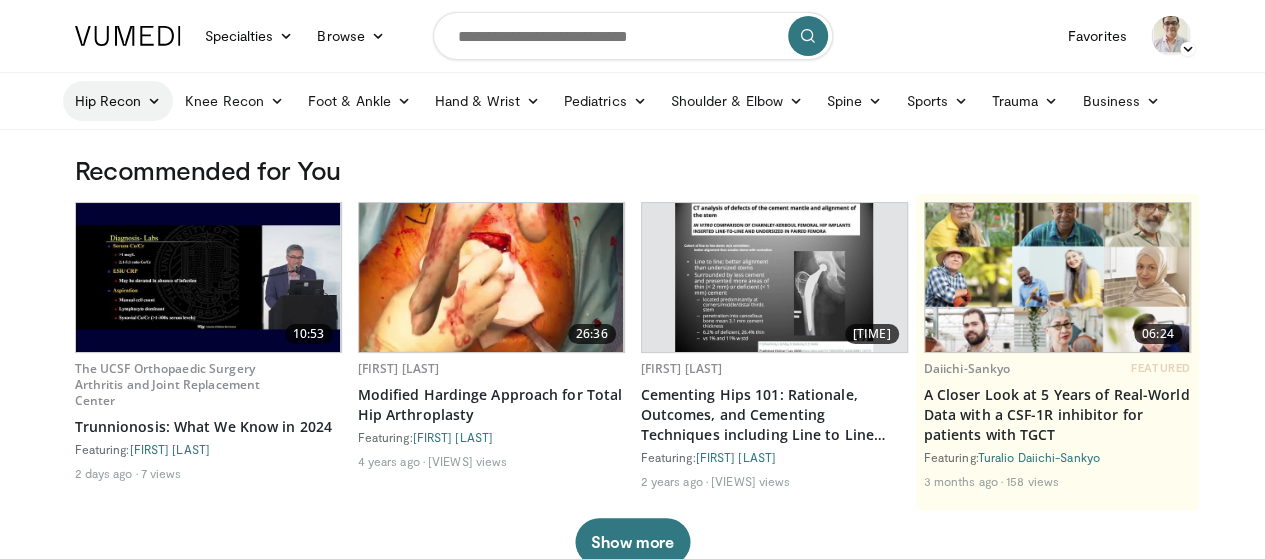 click on "Hip Recon" at bounding box center [118, 101] 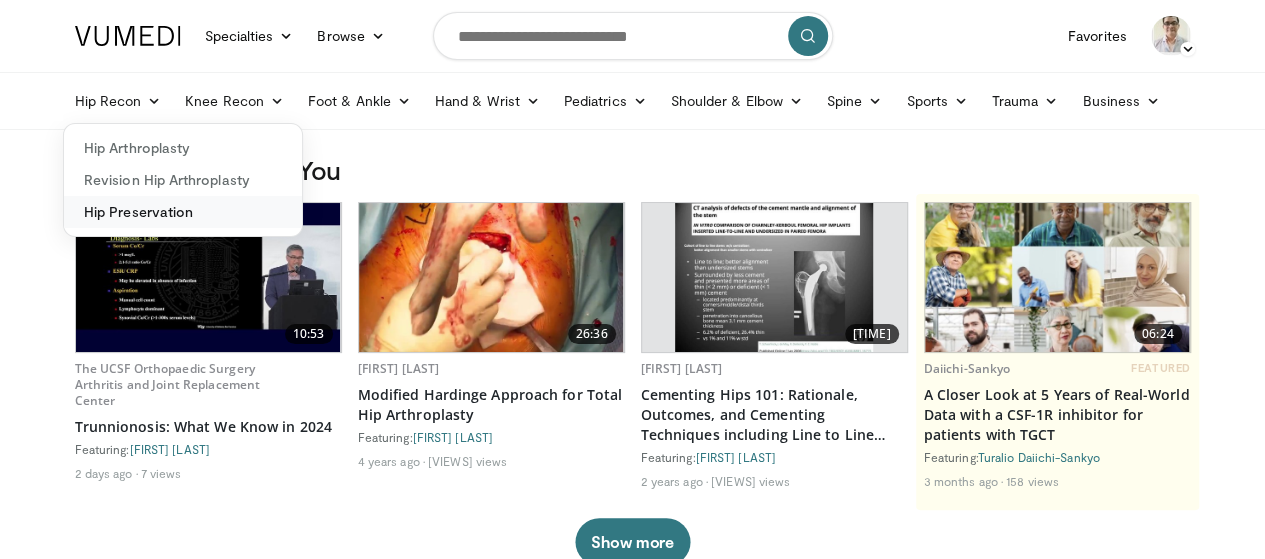 click on "Hip Preservation" at bounding box center (183, 212) 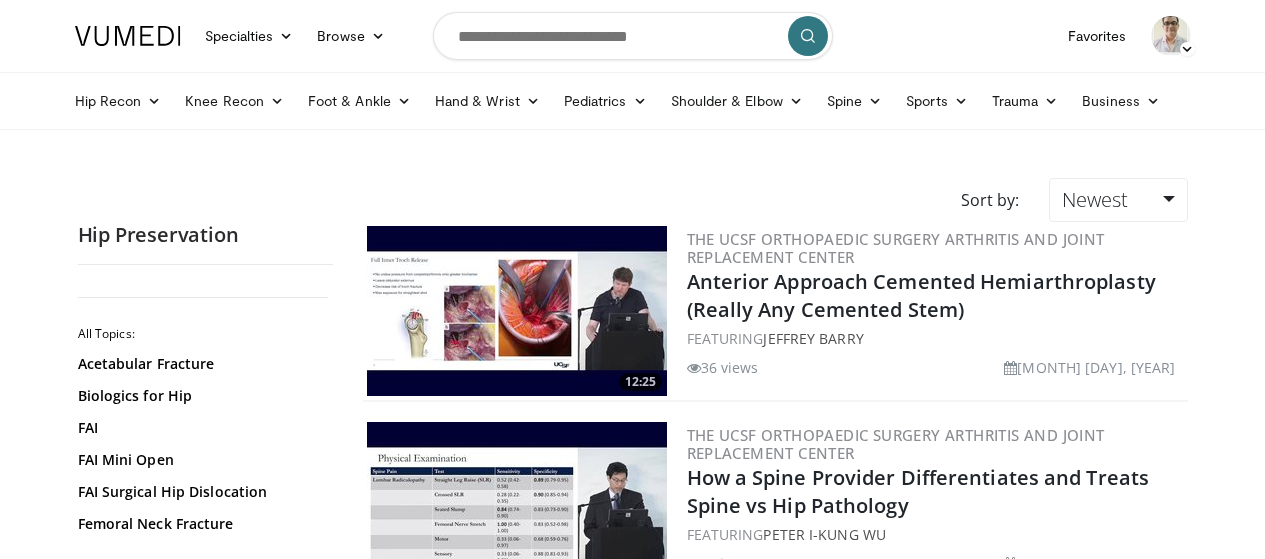 scroll, scrollTop: 0, scrollLeft: 0, axis: both 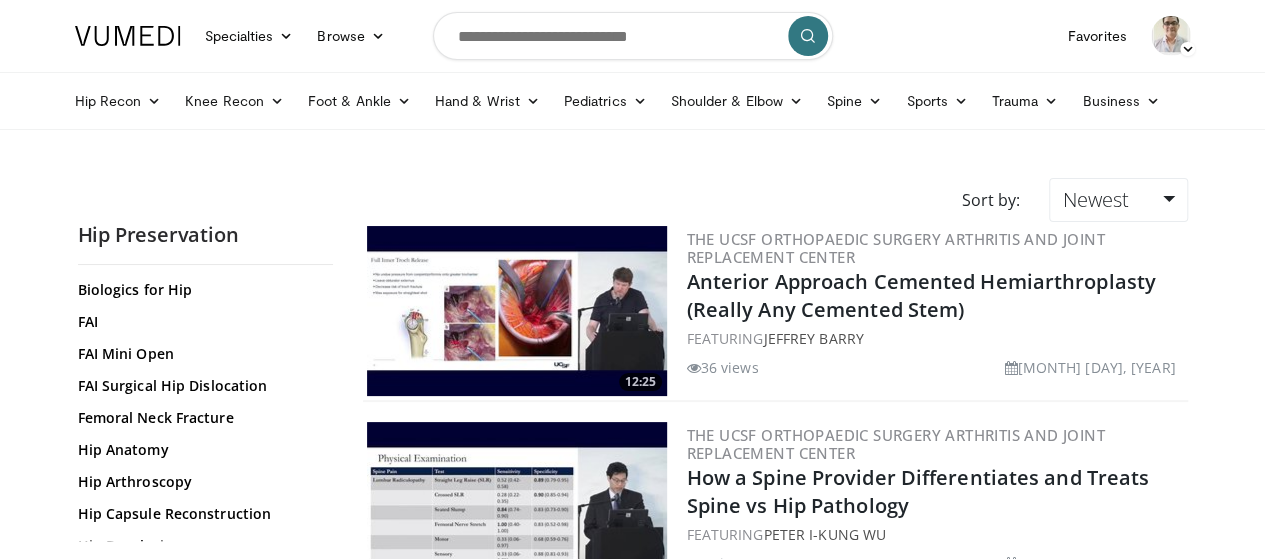 click on "Acetabular Fracture
Biologics for Hip
FAI
FAI Mini Open
FAI Surgical Hip Dislocation
Femoral Neck Fracture
Hip Anatomy
Hip Arthroscopy
Hip Capsule Reconstruction
Hip Dysplasia
Hip Exam
Hip Hemiarthroplasty
Hip MRI
Ilioinguinal Approach
Intertrochanteric Hip Fracture
PAO
Pelvic Osteotomy
Proximal Femoral Osteotomy" at bounding box center [203, 530] 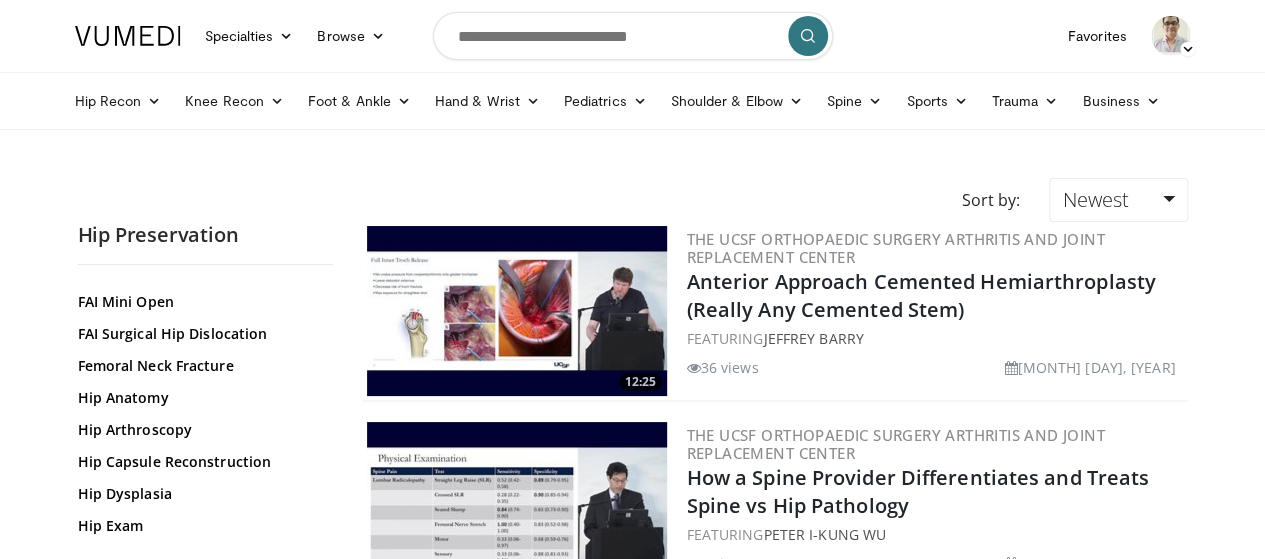 scroll, scrollTop: 144, scrollLeft: 0, axis: vertical 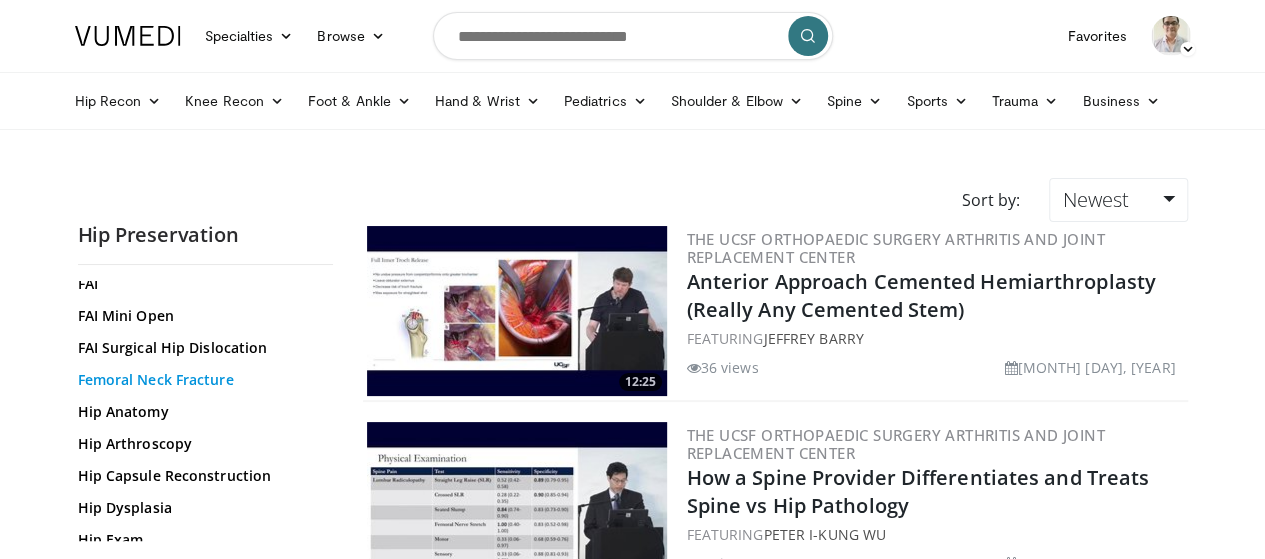 click on "Femoral Neck Fracture" at bounding box center (200, 380) 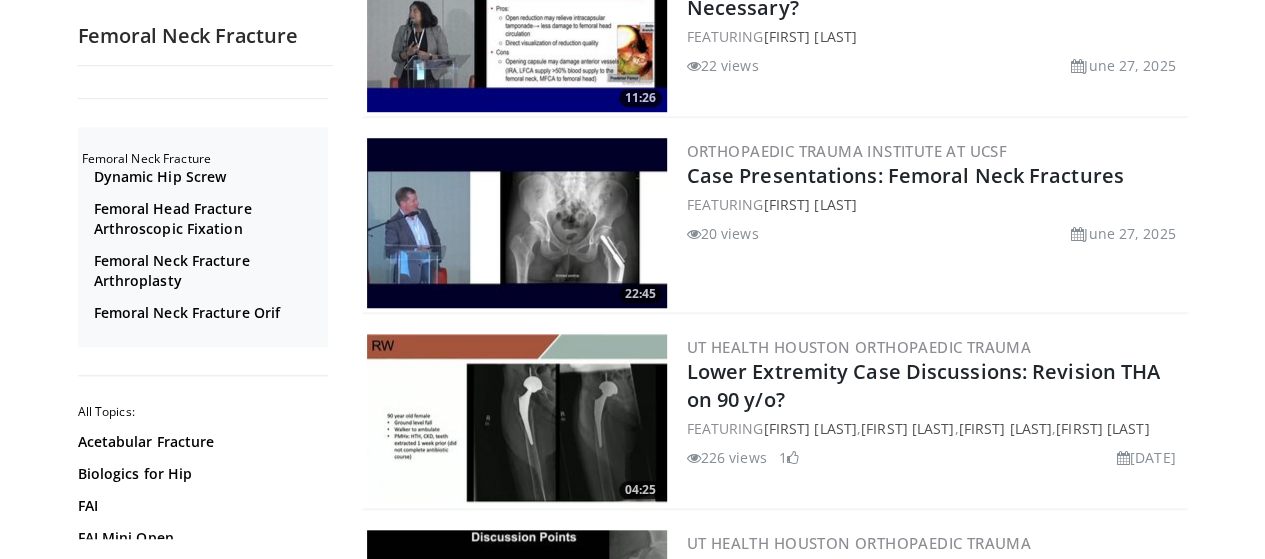 scroll, scrollTop: 690, scrollLeft: 0, axis: vertical 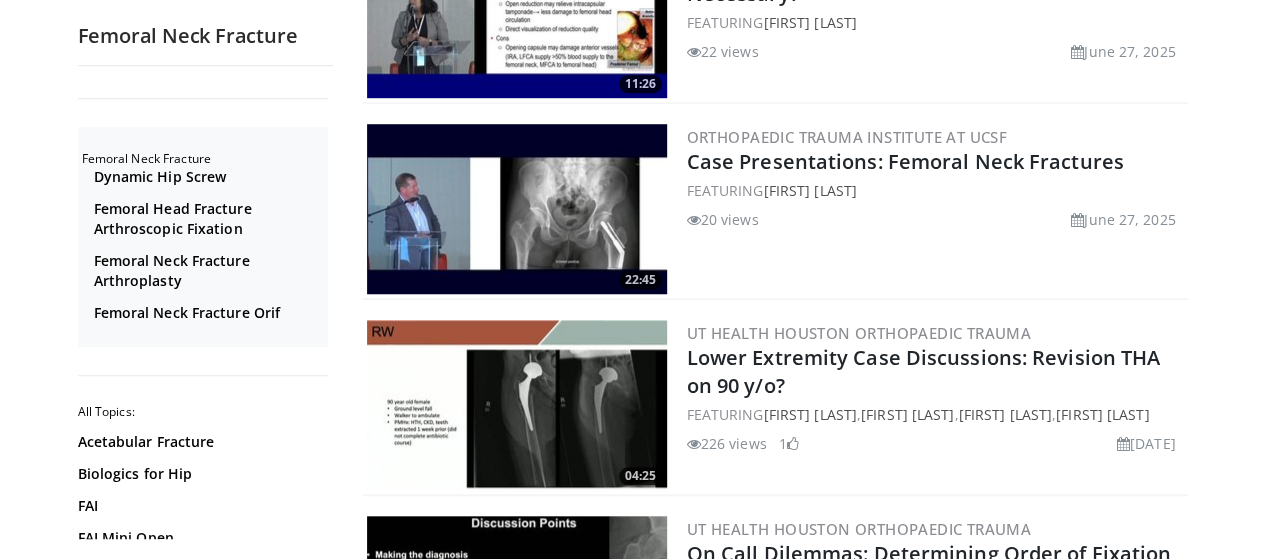 click on "UT Health Houston Orthopaedic Trauma
Lower Extremity Case Discussions: Revision THA on 90 y/o?
FEATURING
Patrick Kellam ,
David Rodriguez Quintana ,
Nathan Rogers ,
David Zuelzer
226 views
April 1, 2025
1" at bounding box center [935, 405] 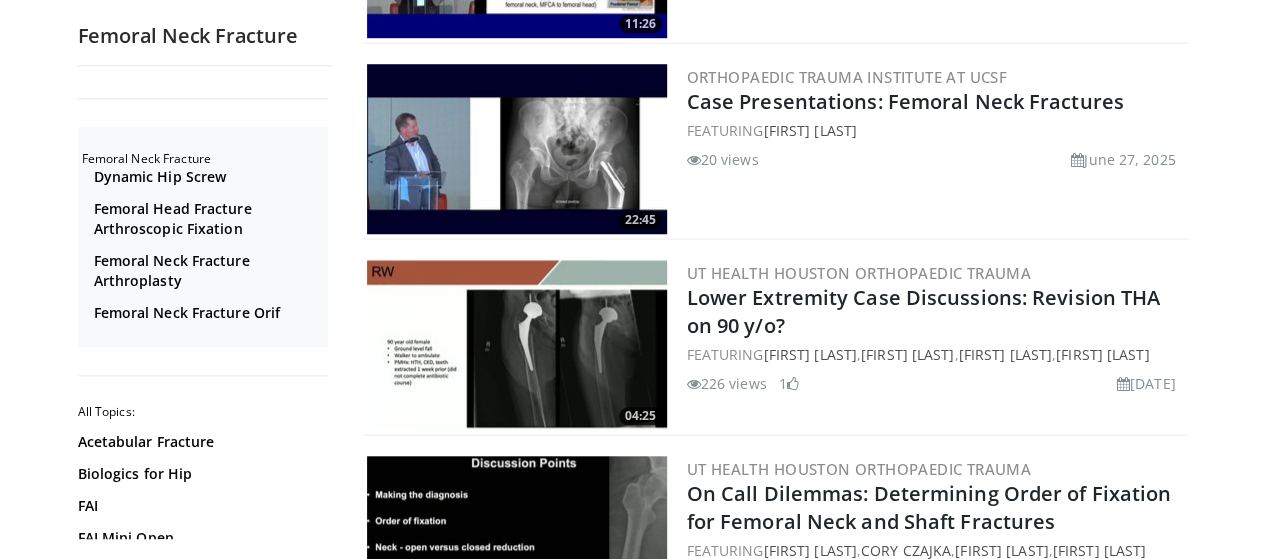 click on "226 views" at bounding box center [727, 383] 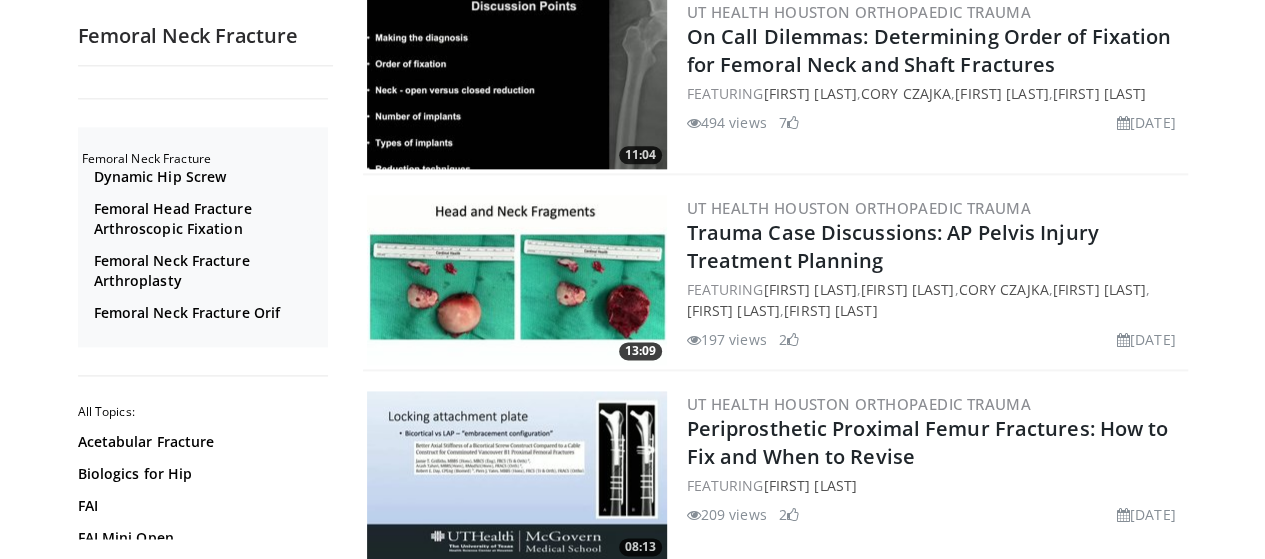 scroll, scrollTop: 1341, scrollLeft: 0, axis: vertical 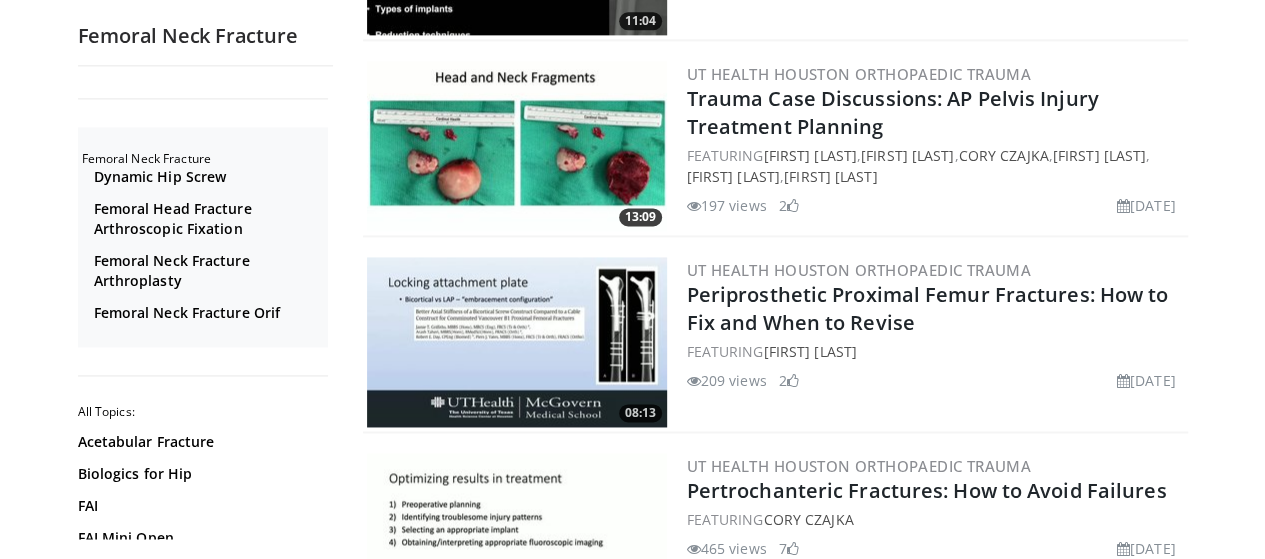 click on "209 views" at bounding box center [727, 380] 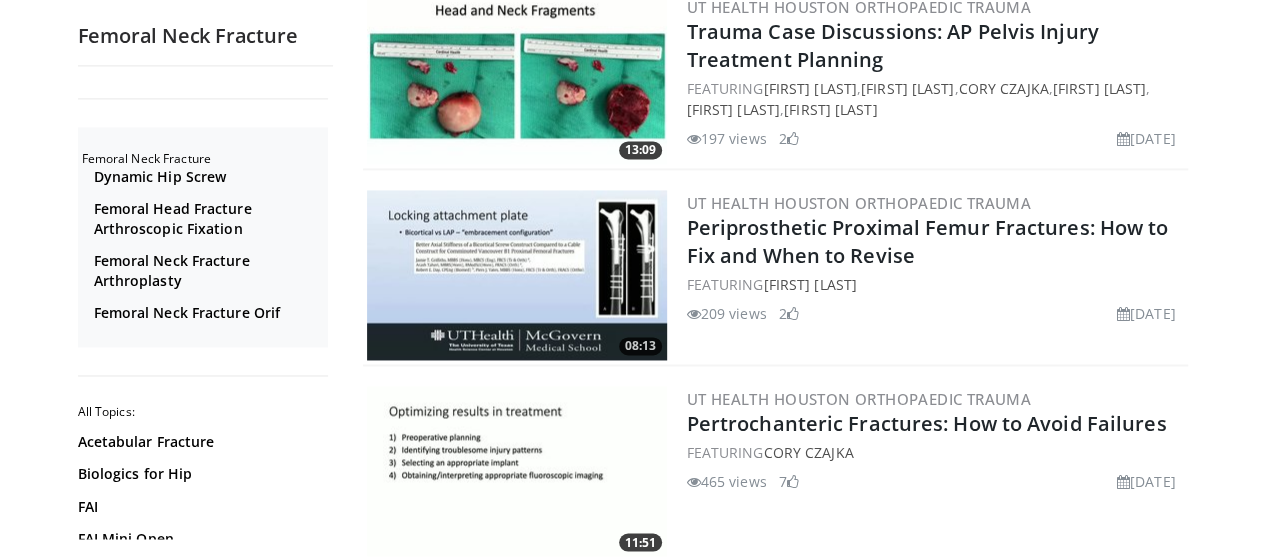 scroll, scrollTop: 1422, scrollLeft: 0, axis: vertical 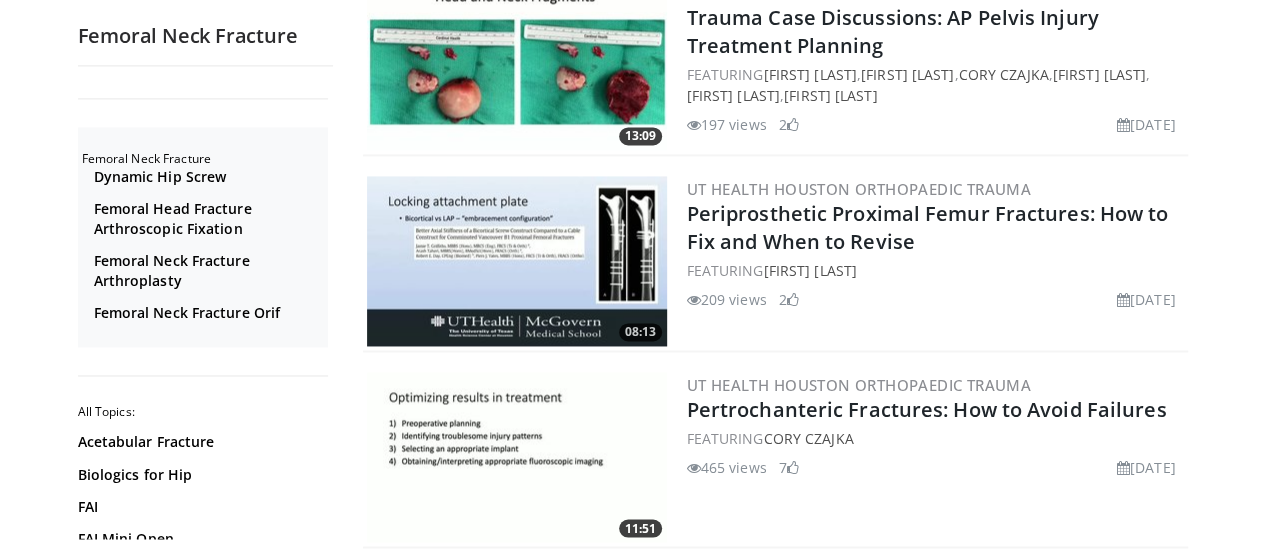 click on "465 views
March 31, 2025
7" at bounding box center [935, 467] 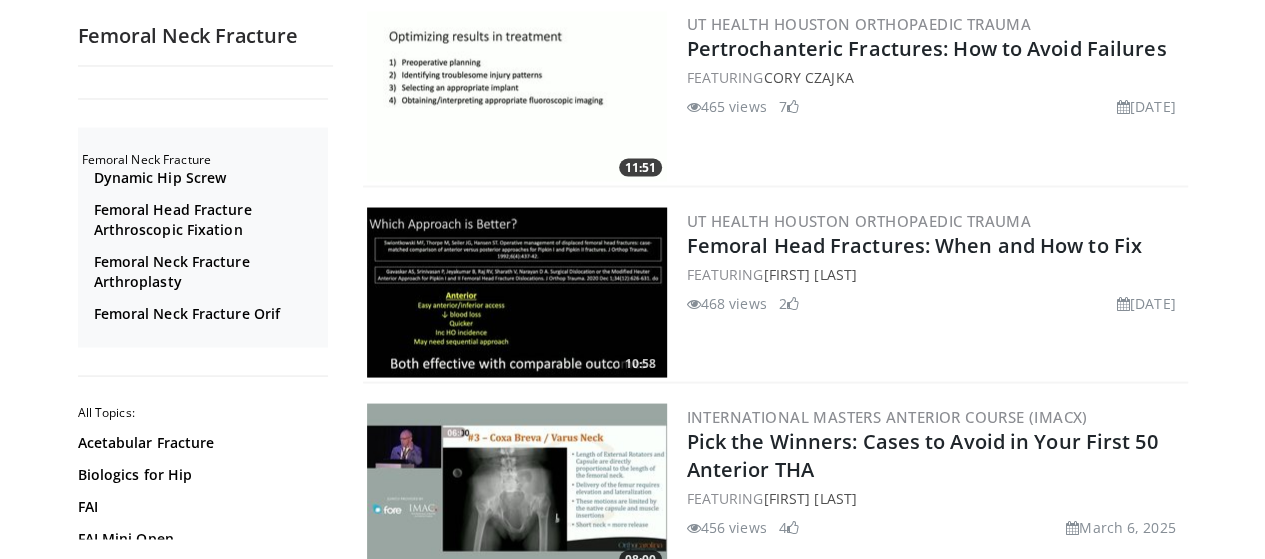 scroll, scrollTop: 1784, scrollLeft: 0, axis: vertical 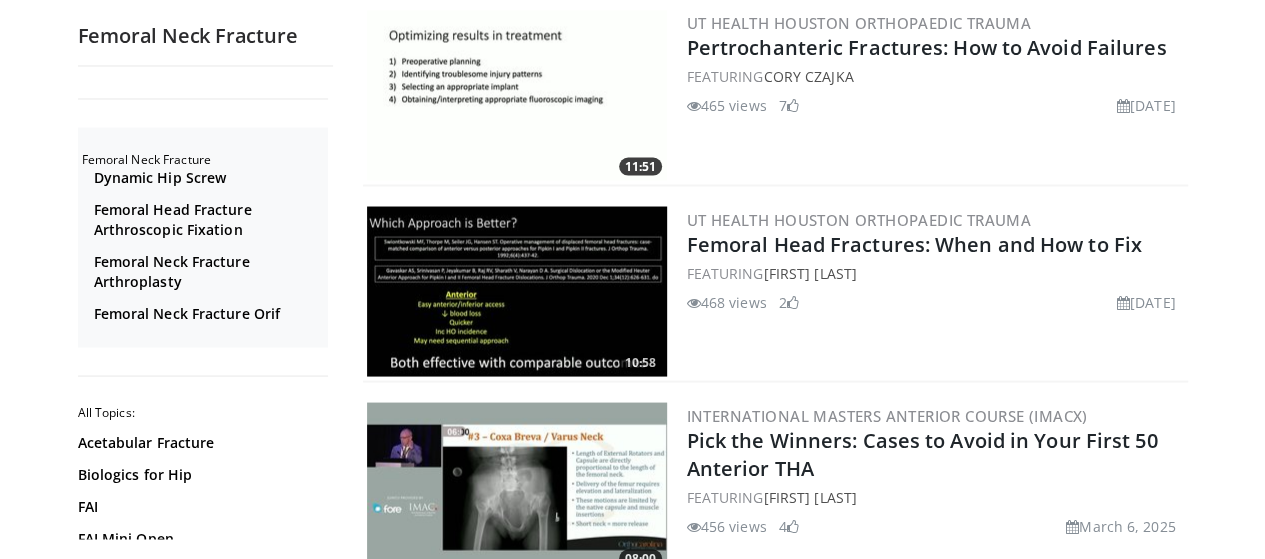 click at bounding box center [517, 487] 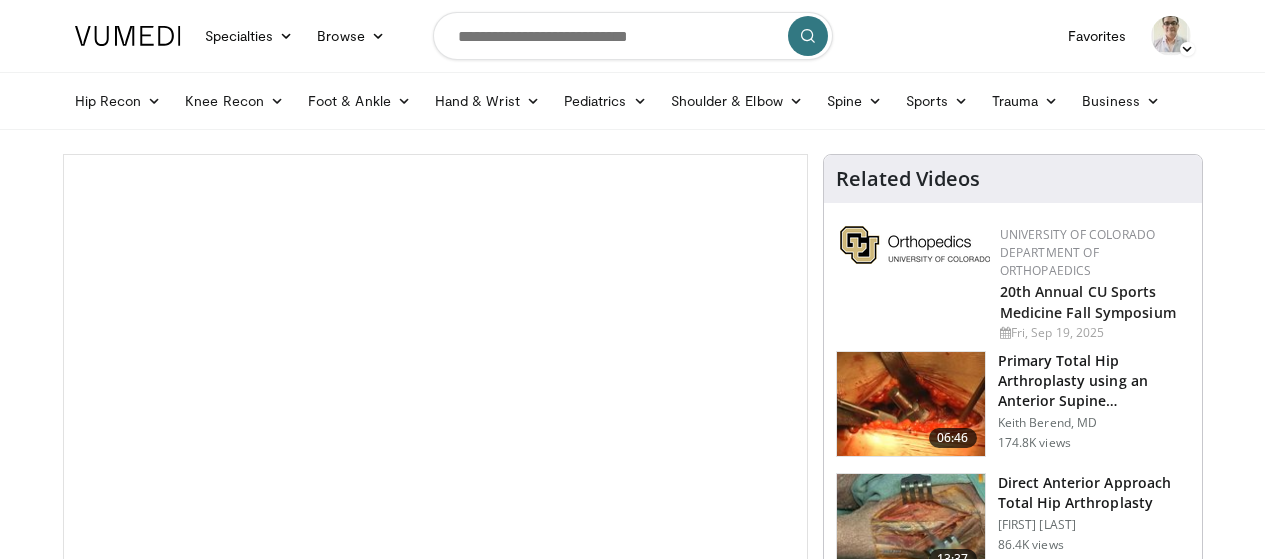 scroll, scrollTop: 0, scrollLeft: 0, axis: both 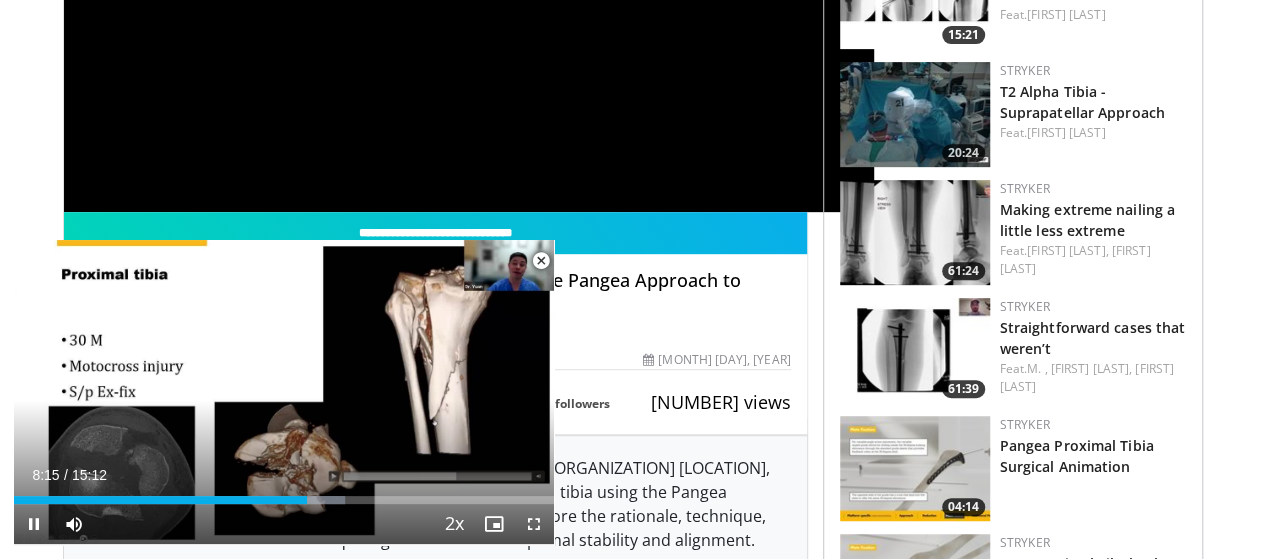 click at bounding box center (541, 261) 